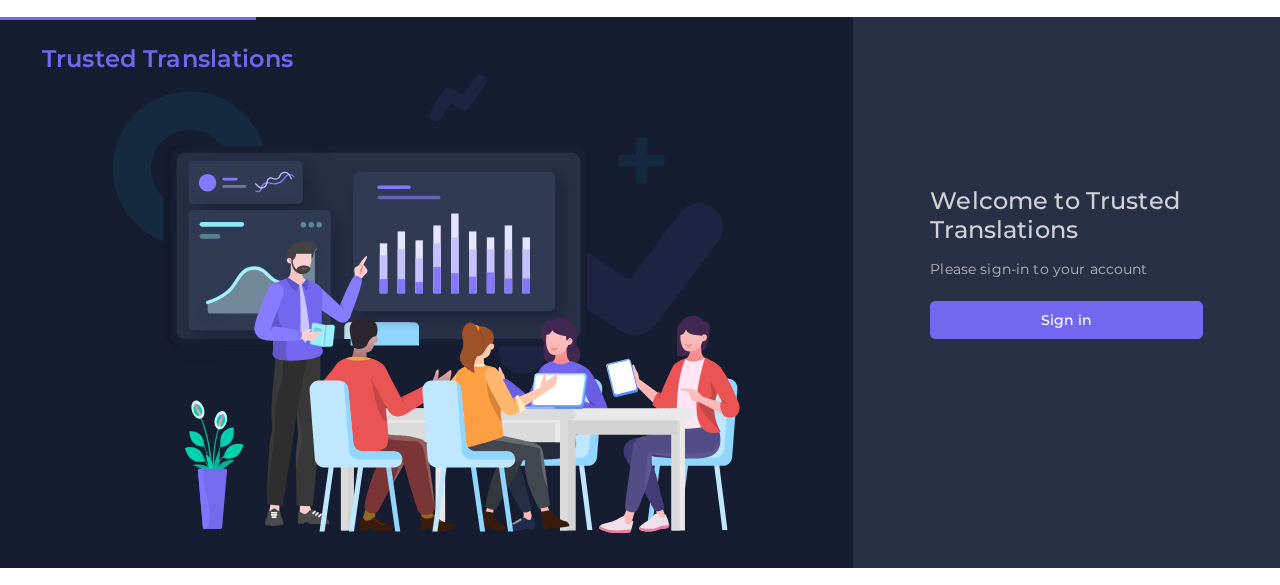 scroll, scrollTop: 0, scrollLeft: 0, axis: both 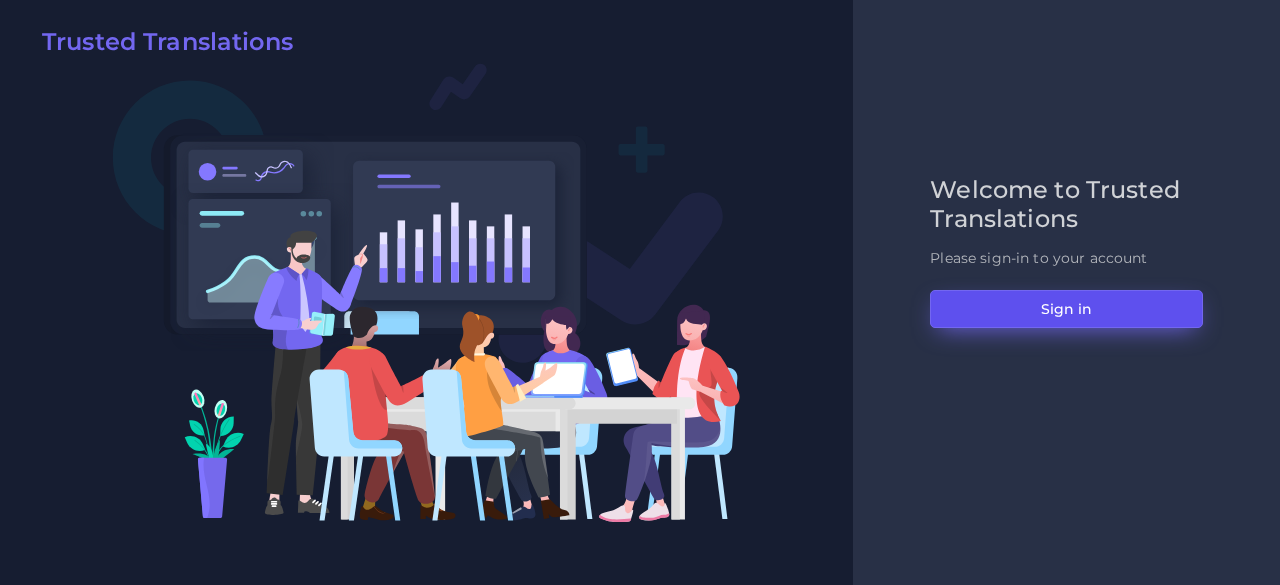 click on "Sign in" at bounding box center [1066, 309] 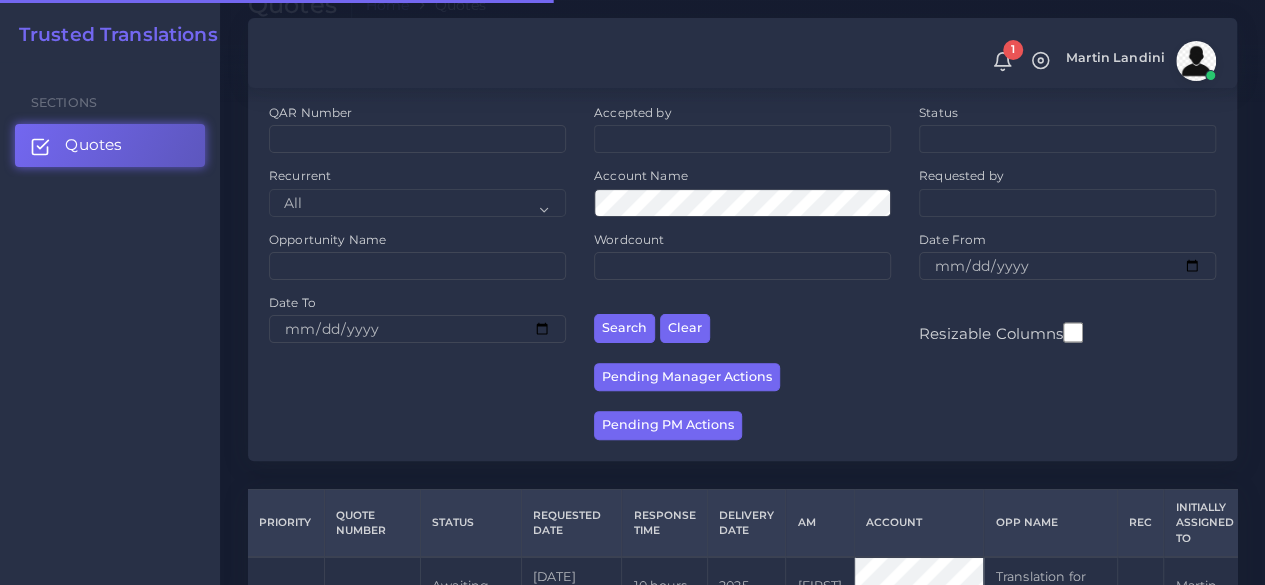 scroll, scrollTop: 400, scrollLeft: 0, axis: vertical 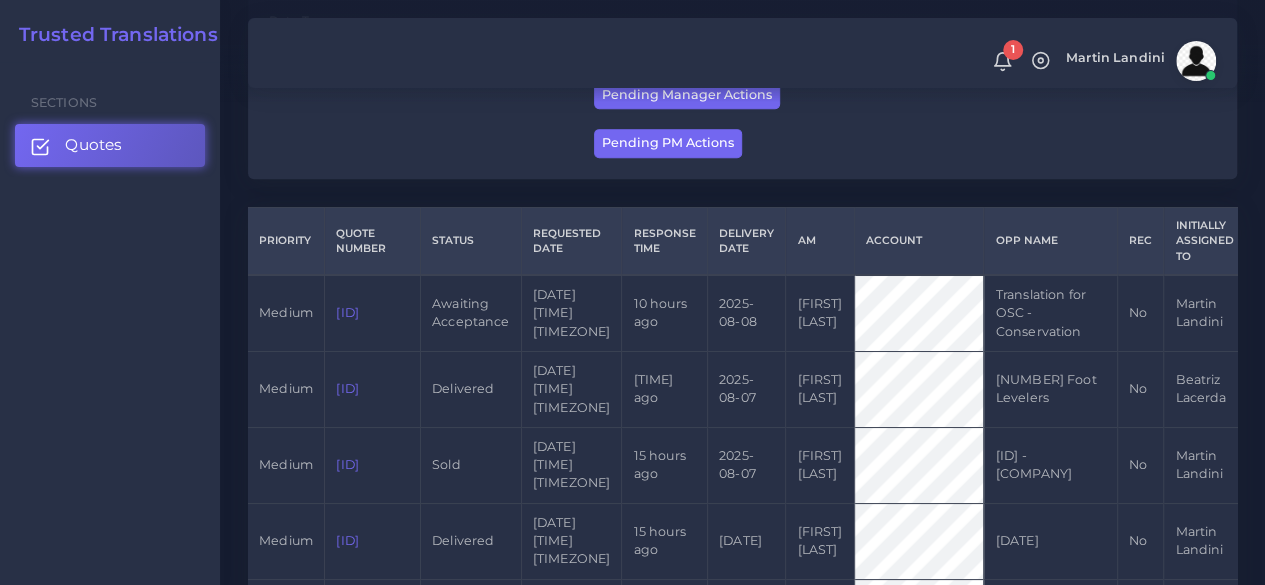 click on "QAR123735" at bounding box center [347, 312] 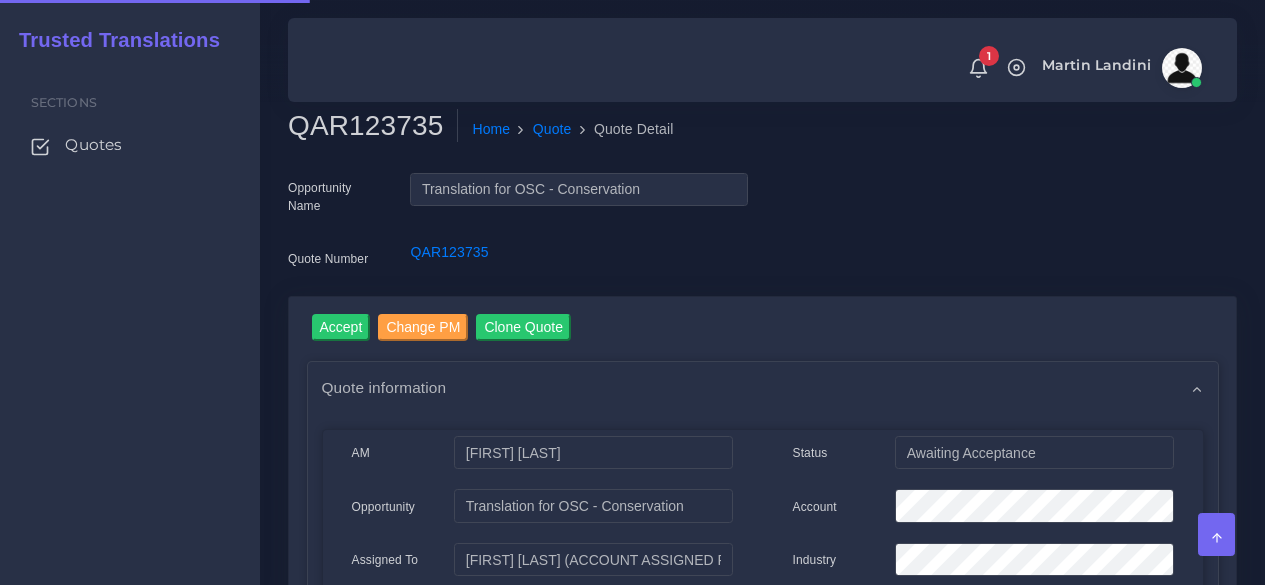 scroll, scrollTop: 0, scrollLeft: 0, axis: both 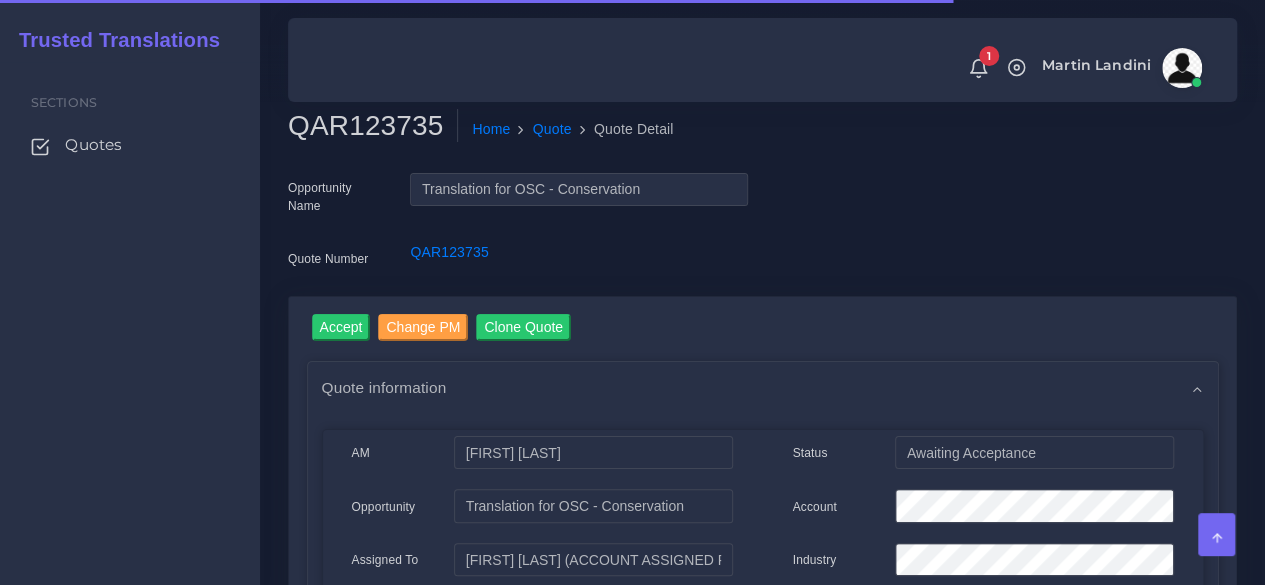 click on "QAR123735" at bounding box center (373, 126) 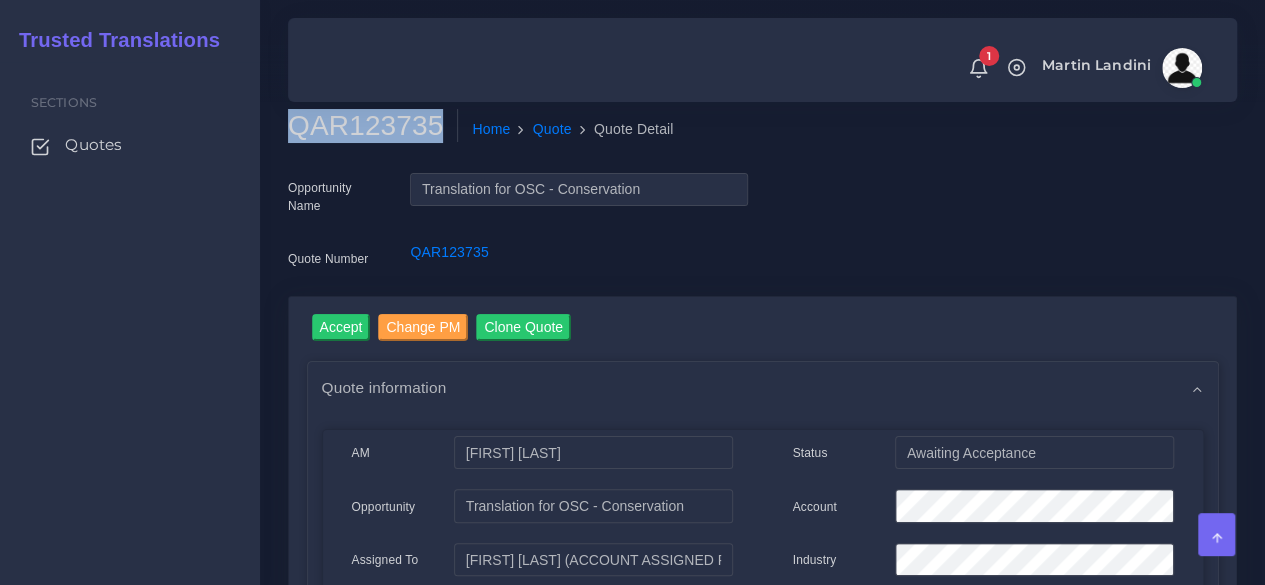 click on "QAR123735" at bounding box center (373, 126) 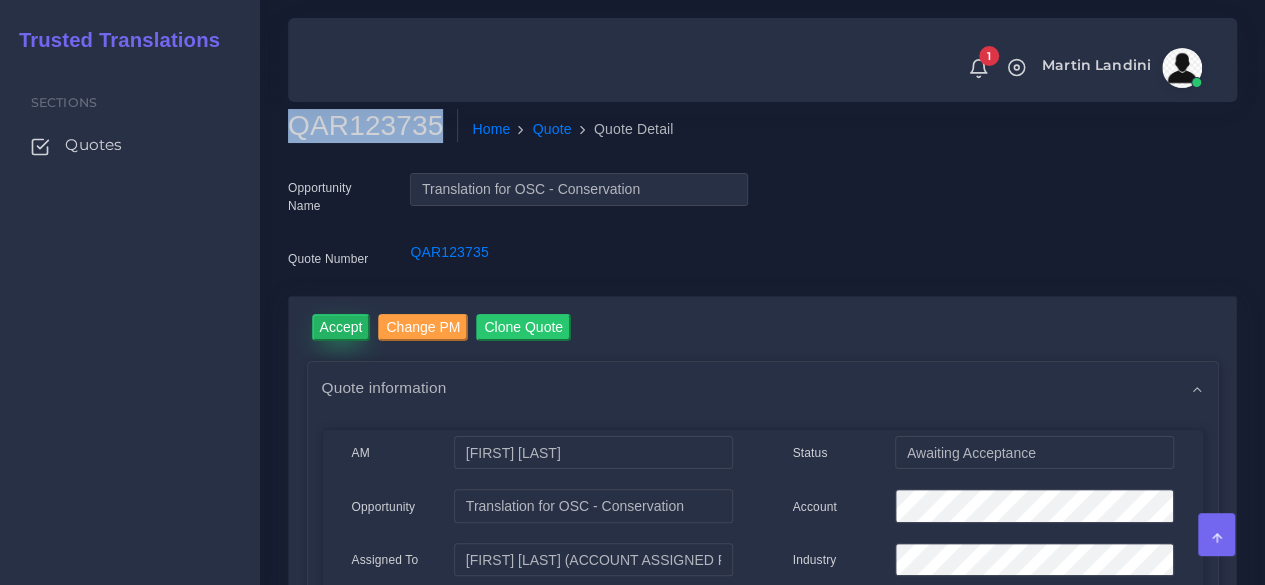click on "Accept" at bounding box center [341, 327] 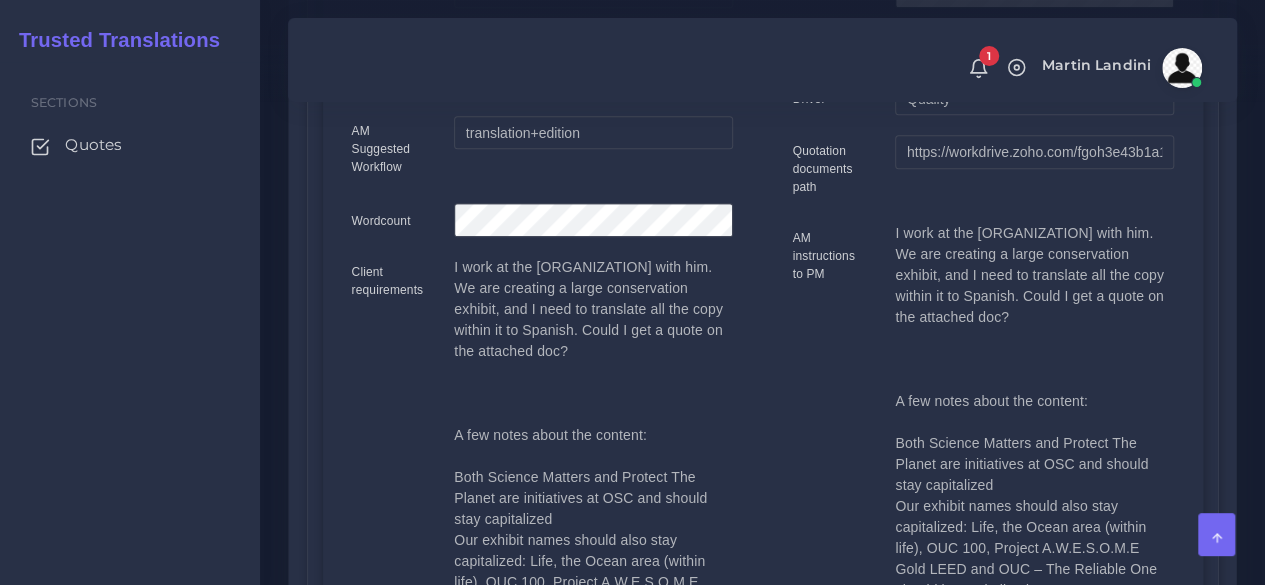 scroll, scrollTop: 600, scrollLeft: 0, axis: vertical 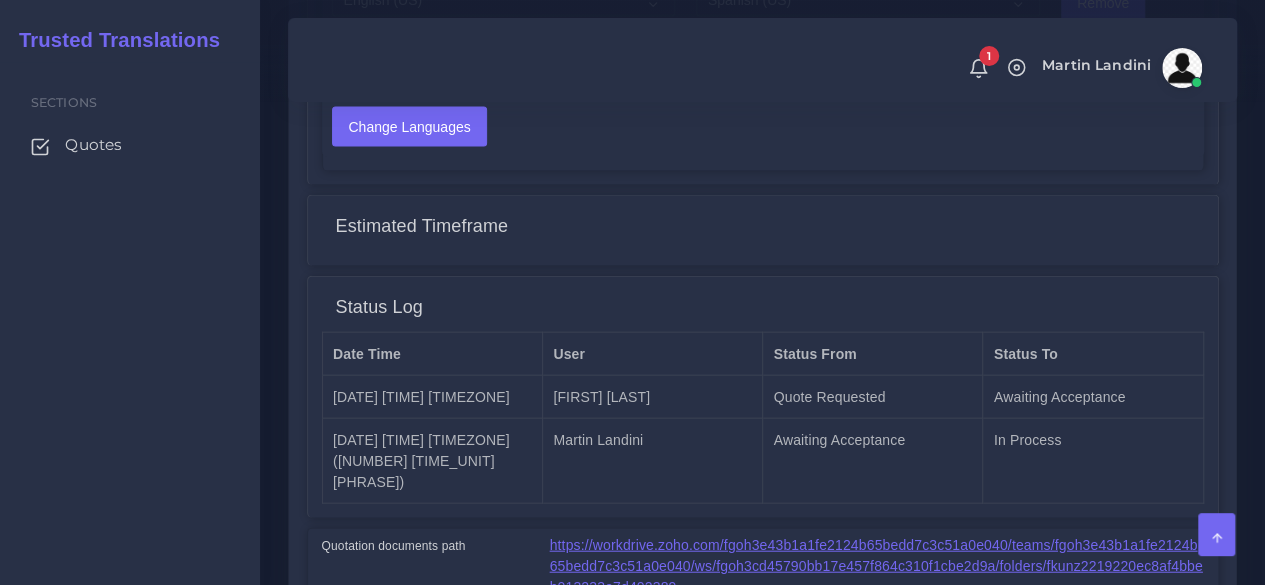 click on "https://workdrive.zoho.com/fgoh3e43b1a1fe2124b65bedd7c3c51a0e040/teams/fgoh3e43b1a1fe2124b65bedd7c3c51a0e040/ws/fgoh3cd45790bb17e457f864c310f1cbe2d9a/folders/fkunz2219220ec8af4bbeb013233e7d402389" at bounding box center (876, 566) 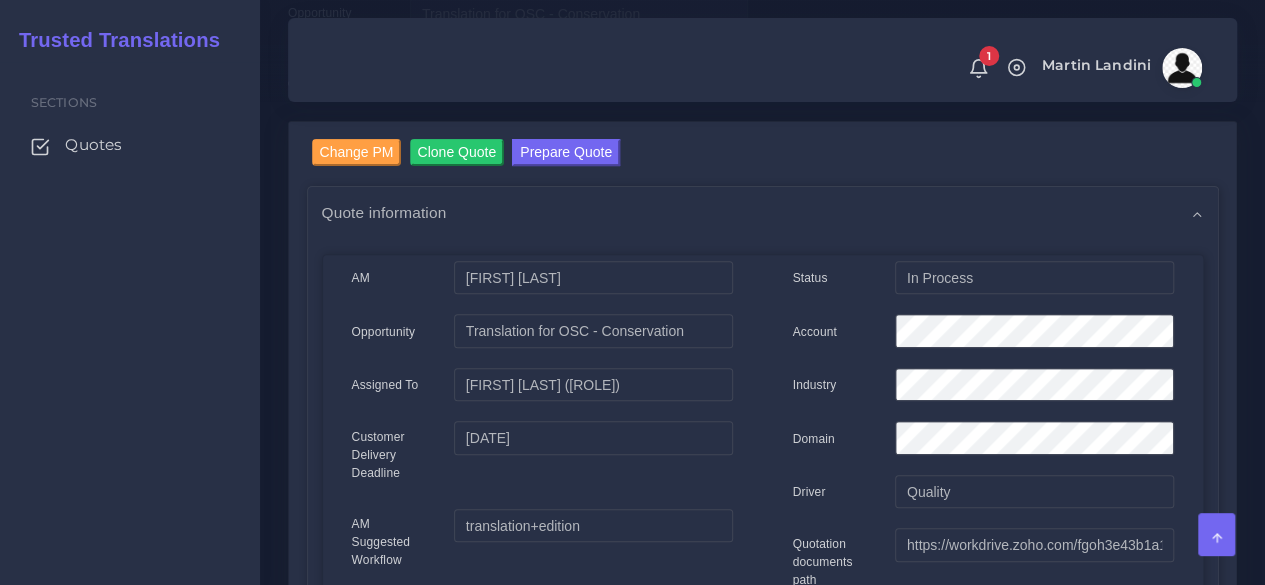 scroll, scrollTop: 100, scrollLeft: 0, axis: vertical 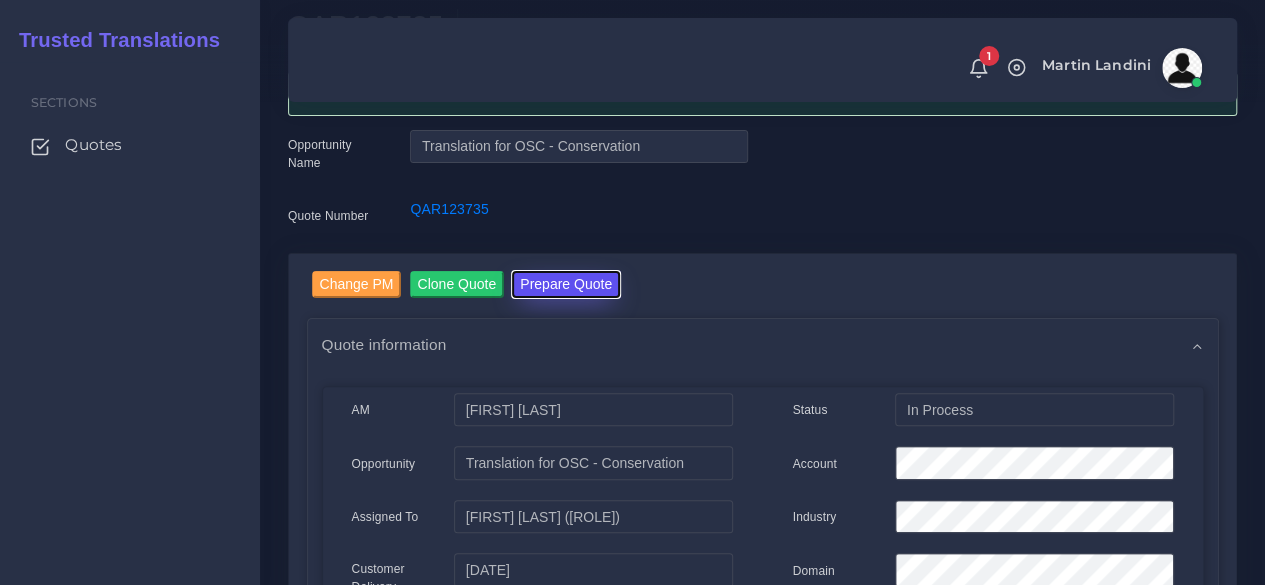 click on "Prepare Quote" at bounding box center (566, 284) 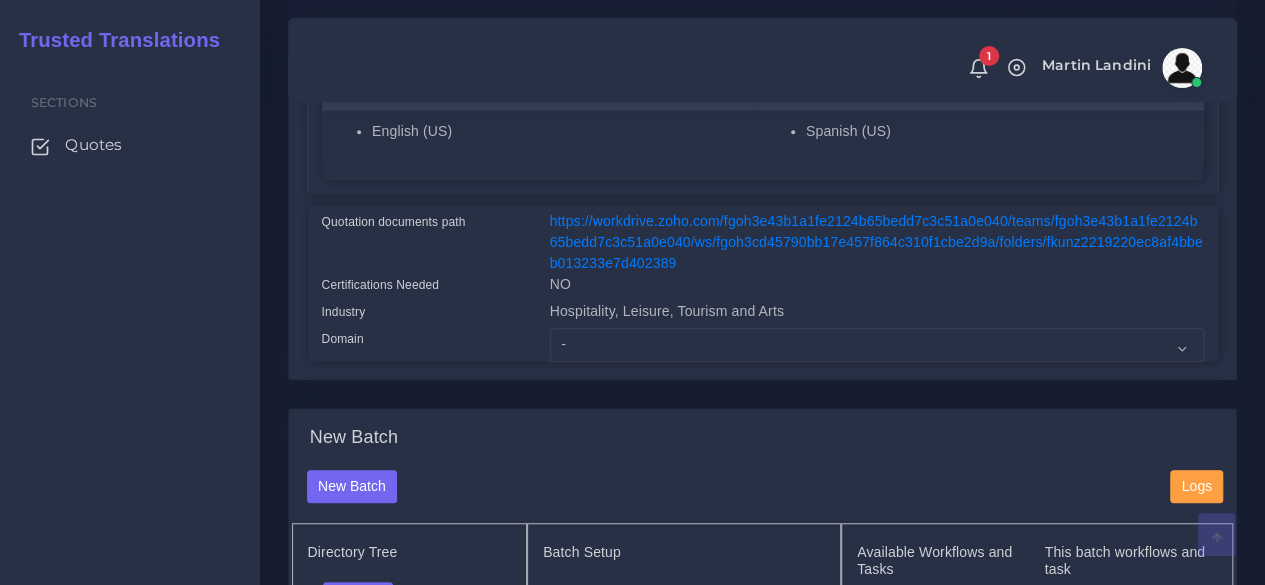 scroll, scrollTop: 500, scrollLeft: 0, axis: vertical 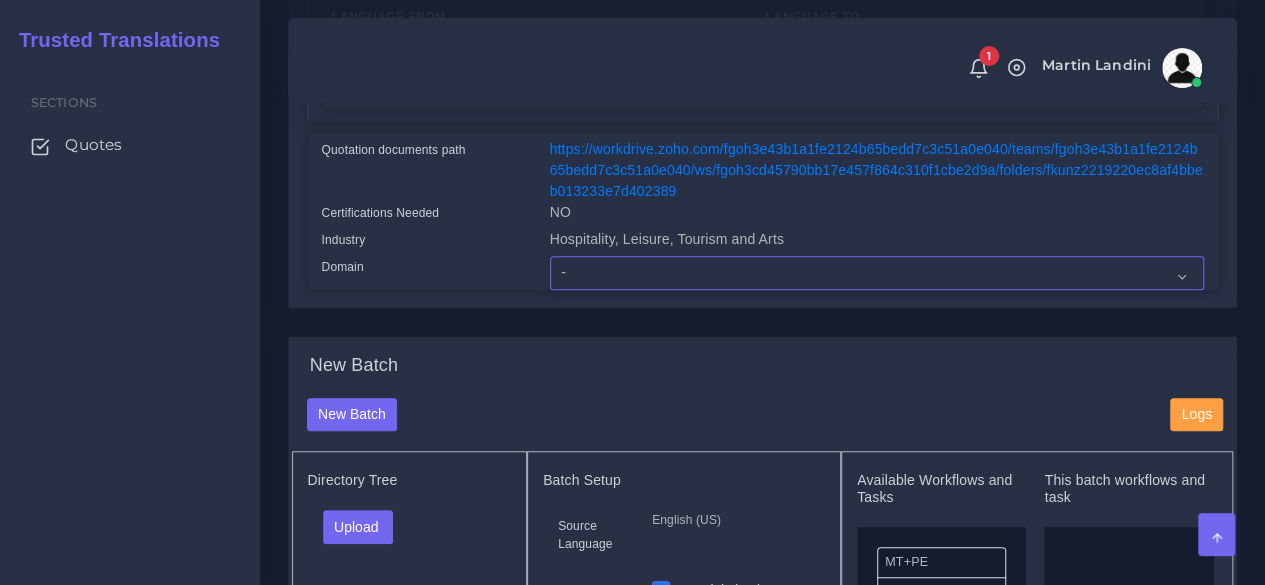 click on "-
Advertising and Media
Agriculture, Forestry and Fishing
Architecture, Building and Construction
Automotive
Chemicals
Computer Hardware
Computer Software
Consumer Electronics - Home appliances
Education
Energy, Water, Transportation and Utilities
Finance - Banking
Food Manufacturing and Services
Healthcare and Health Sciences
Hospitality, Leisure, Tourism and Arts
Human Resources - HR
Industrial Electronics
Industrial Manufacturing Insurance" at bounding box center (877, 273) 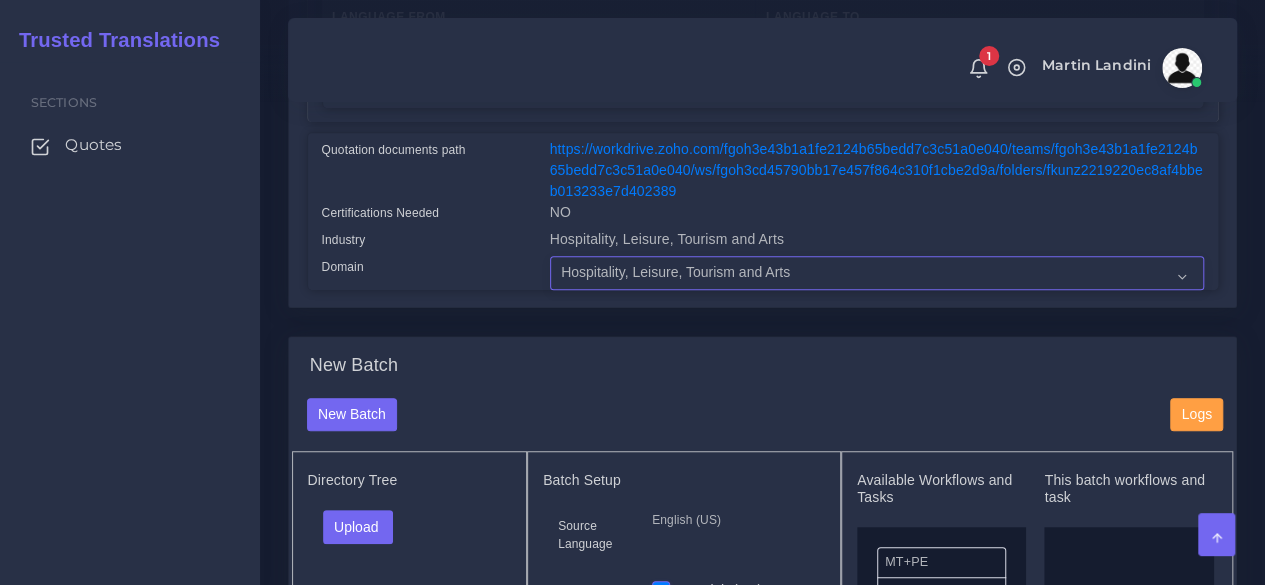 click on "-
Advertising and Media
Agriculture, Forestry and Fishing
Architecture, Building and Construction
Automotive
Chemicals
Computer Hardware
Computer Software
Consumer Electronics - Home appliances
Education
Energy, Water, Transportation and Utilities
Finance - Banking
Food Manufacturing and Services
Healthcare and Health Sciences
Hospitality, Leisure, Tourism and Arts
Human Resources - HR
Industrial Electronics
Industrial Manufacturing Insurance" at bounding box center [877, 273] 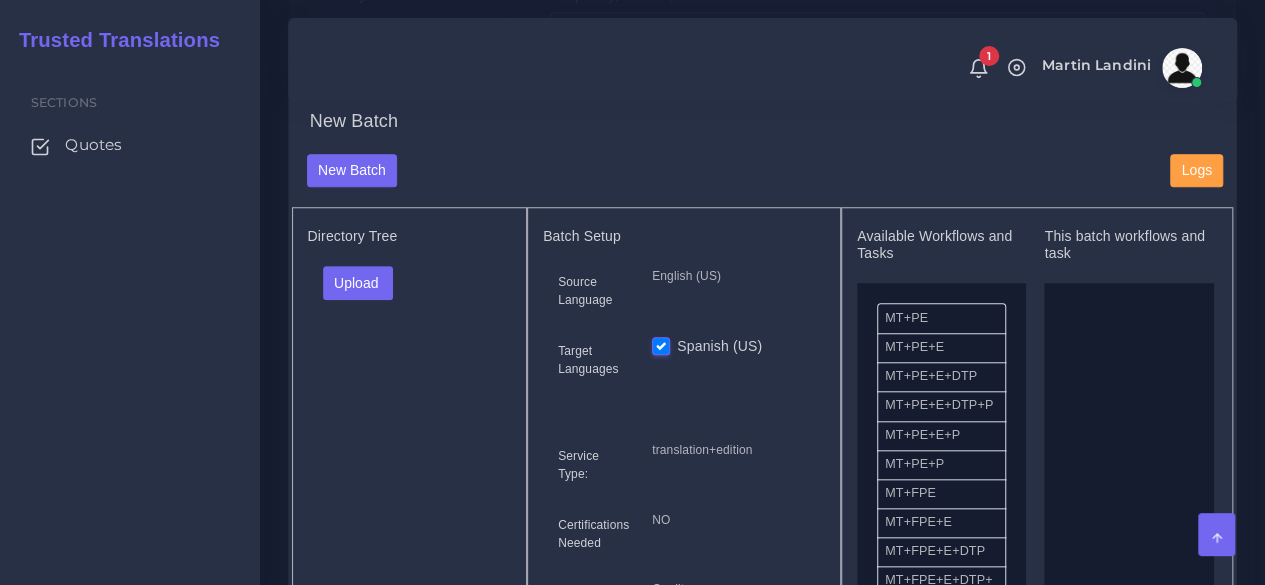 scroll, scrollTop: 800, scrollLeft: 0, axis: vertical 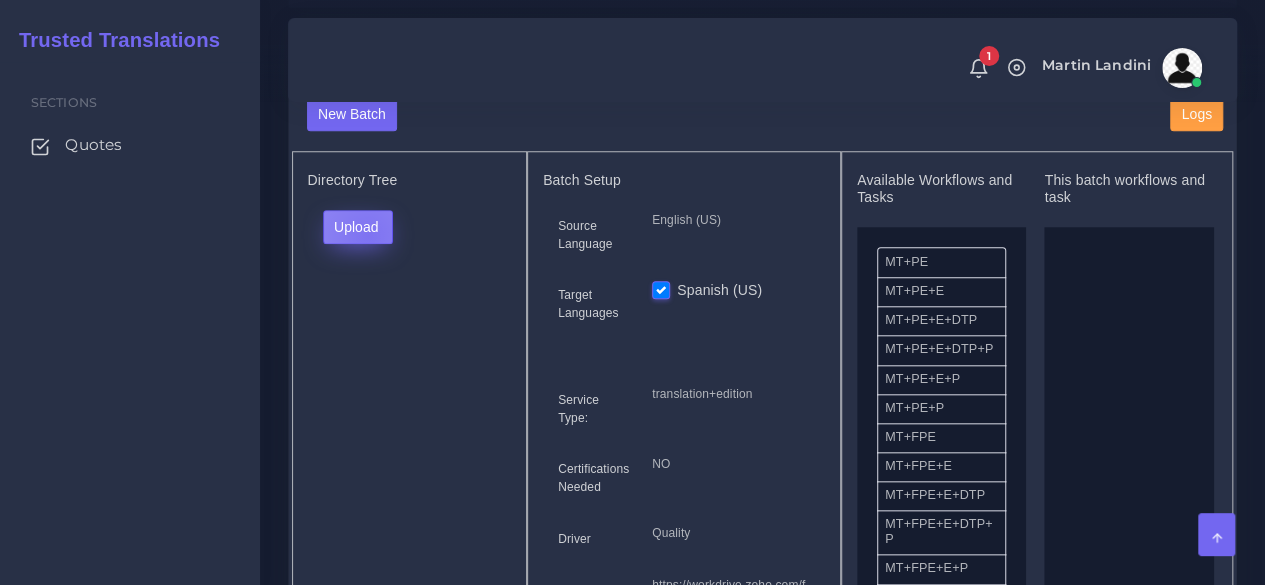 click on "Upload" at bounding box center [358, 227] 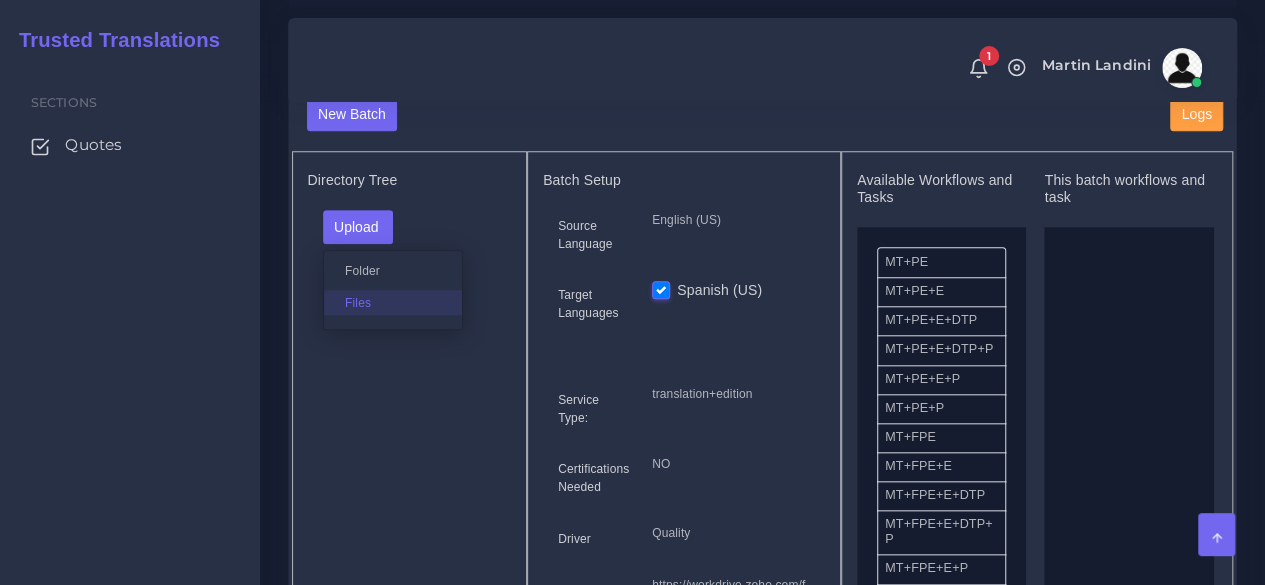 click on "Files" at bounding box center [393, 302] 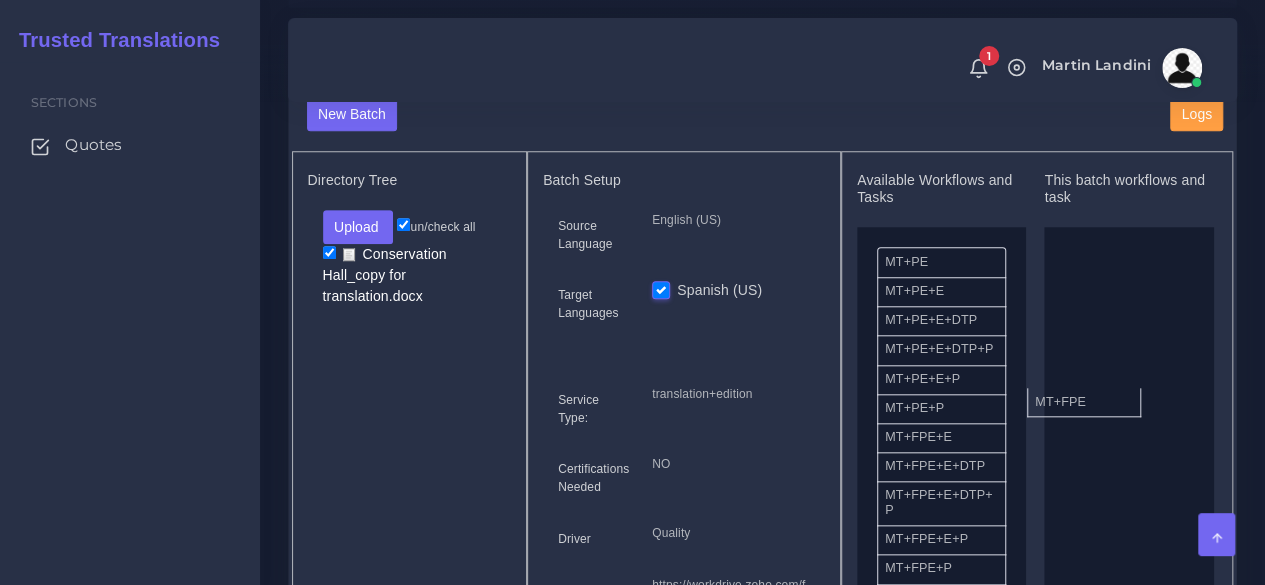 drag, startPoint x: 940, startPoint y: 451, endPoint x: 1103, endPoint y: 399, distance: 171.09354 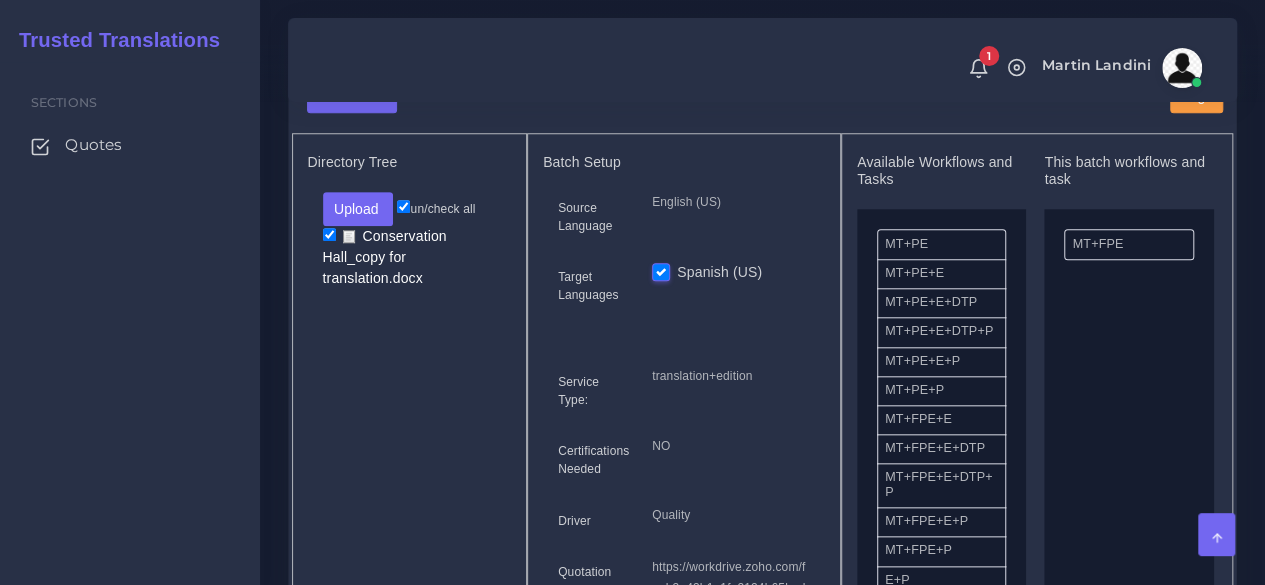 scroll, scrollTop: 1400, scrollLeft: 0, axis: vertical 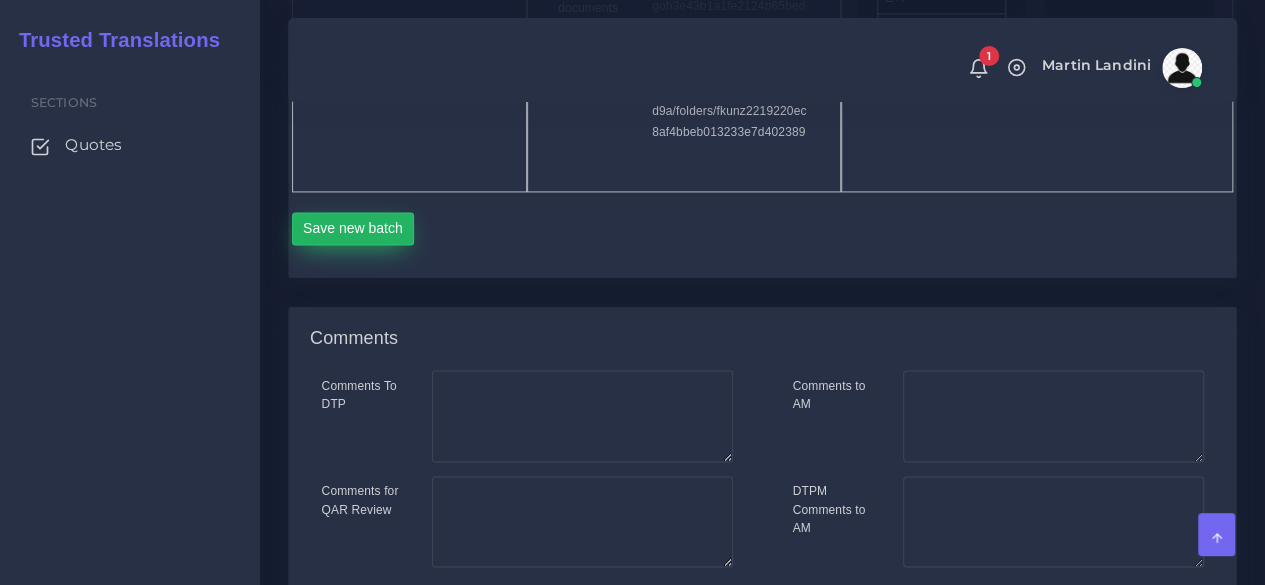click on "Save new batch" at bounding box center [353, 229] 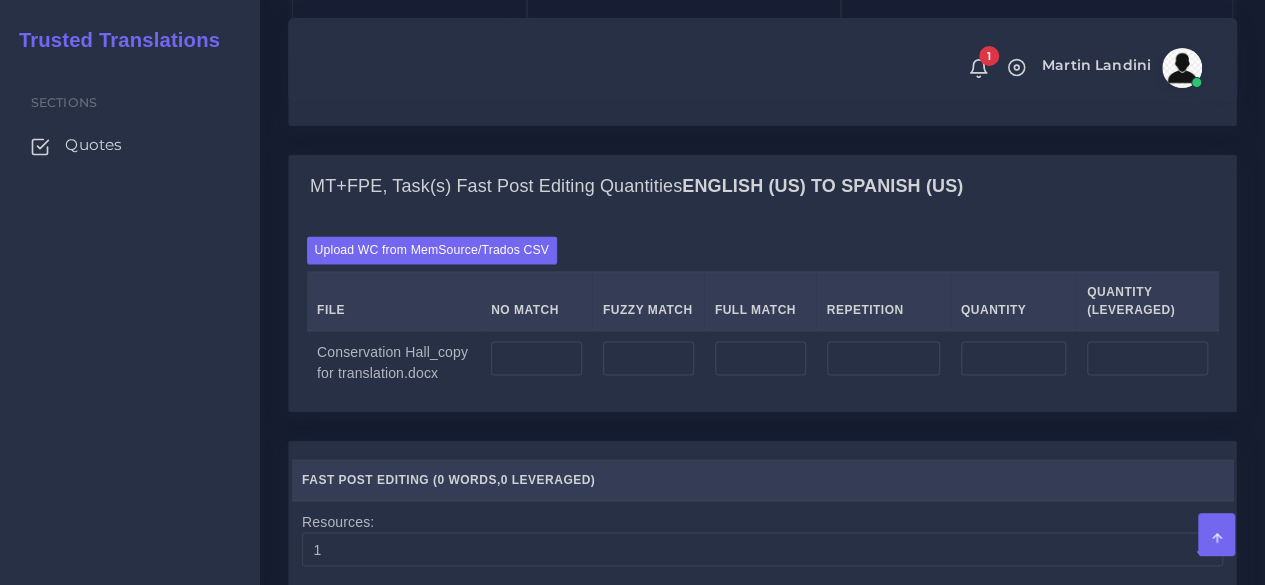 scroll, scrollTop: 1600, scrollLeft: 0, axis: vertical 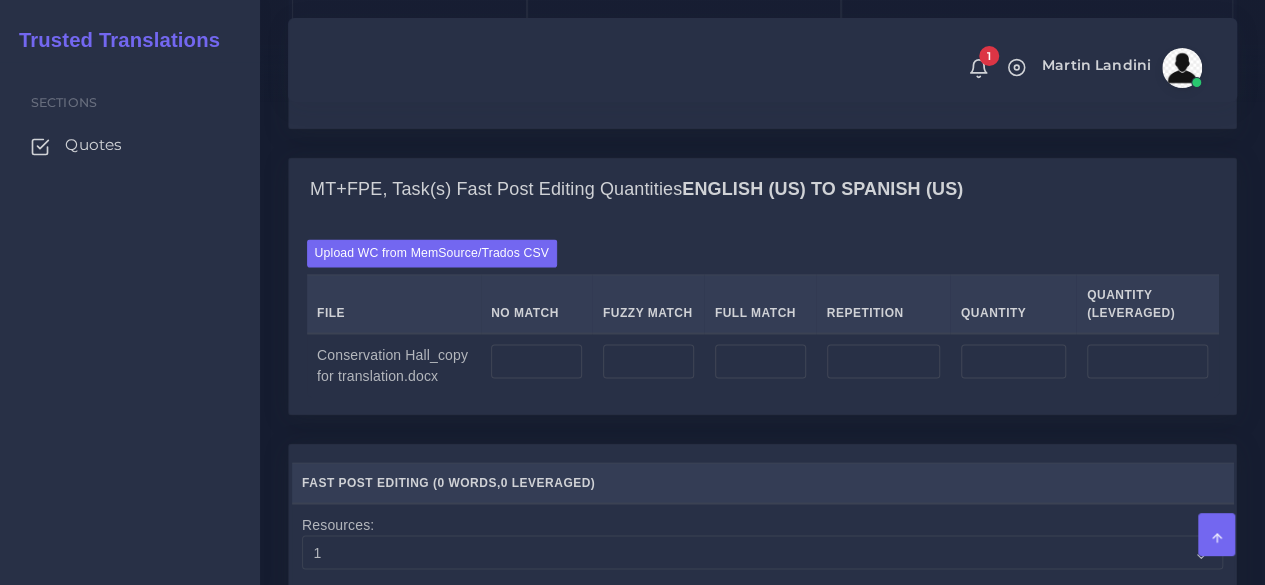 click on "Upload WC from MemSource/Trados CSV
File
No Match
Fuzzy Match
Full Match
Repetition
Quantity
Quantity (Leveraged)" at bounding box center [762, 318] 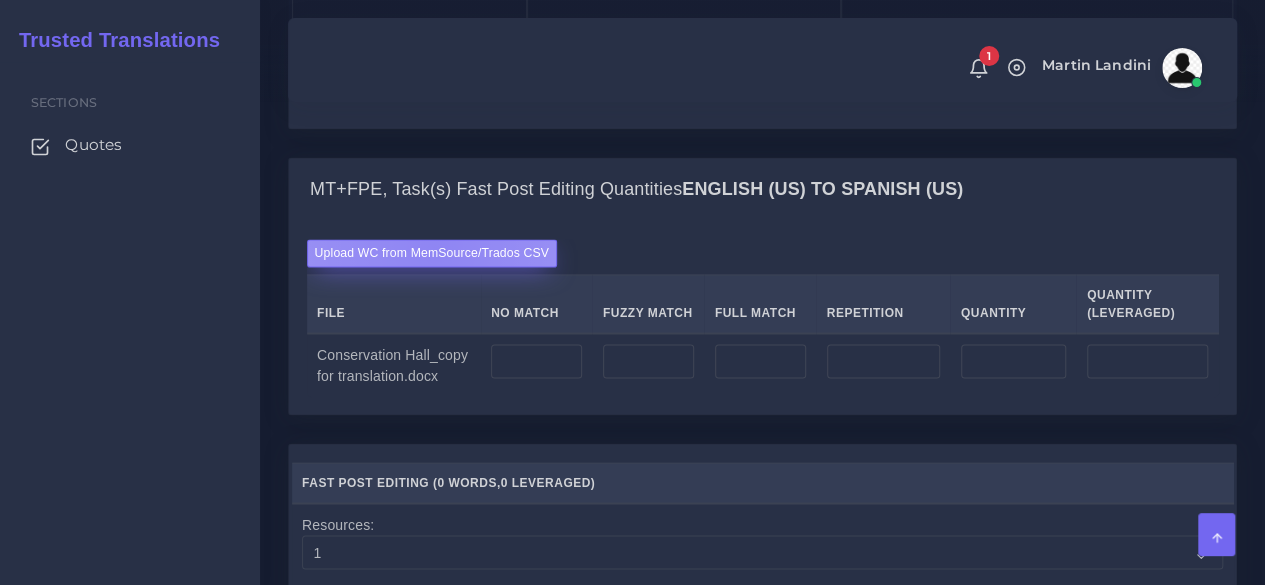click on "Upload WC from MemSource/Trados CSV" at bounding box center [432, 252] 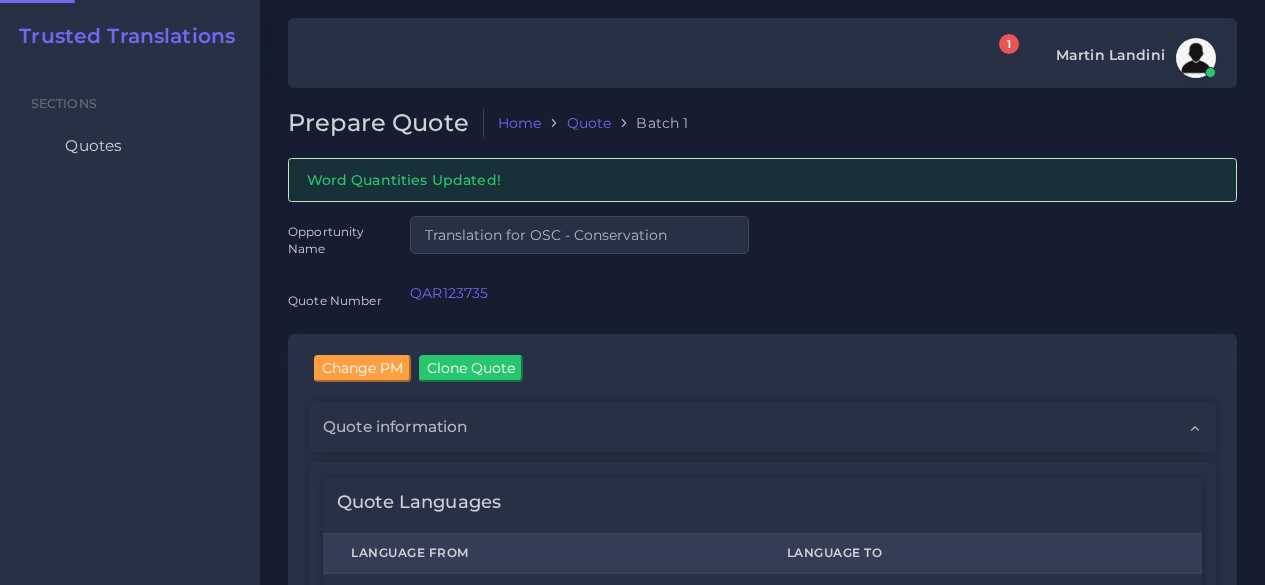 scroll, scrollTop: 0, scrollLeft: 0, axis: both 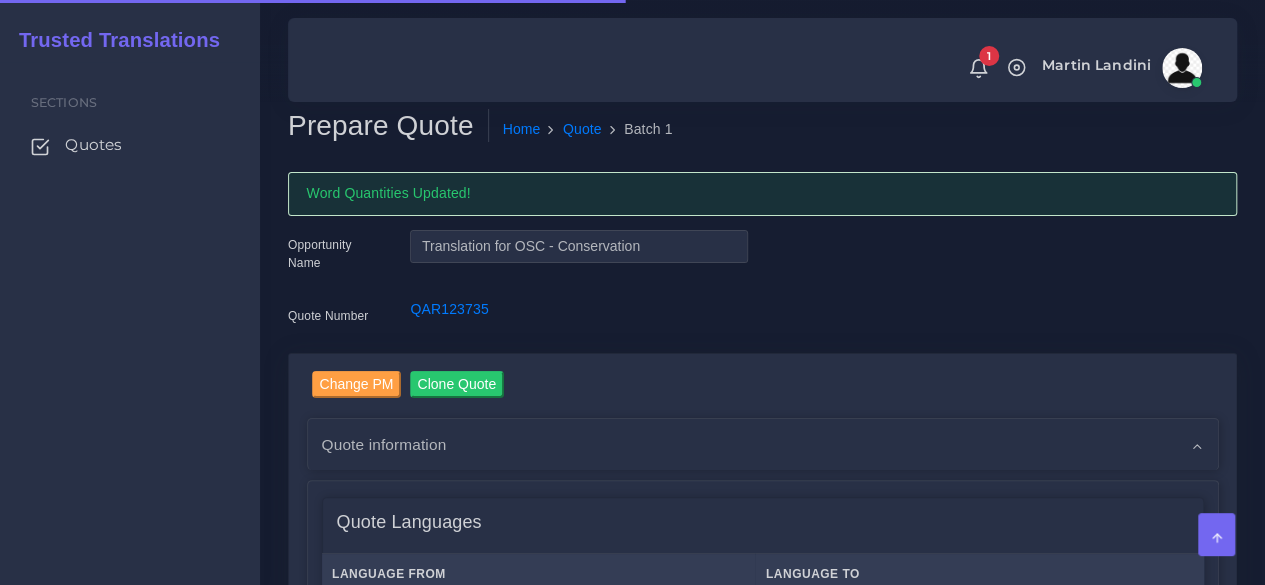type 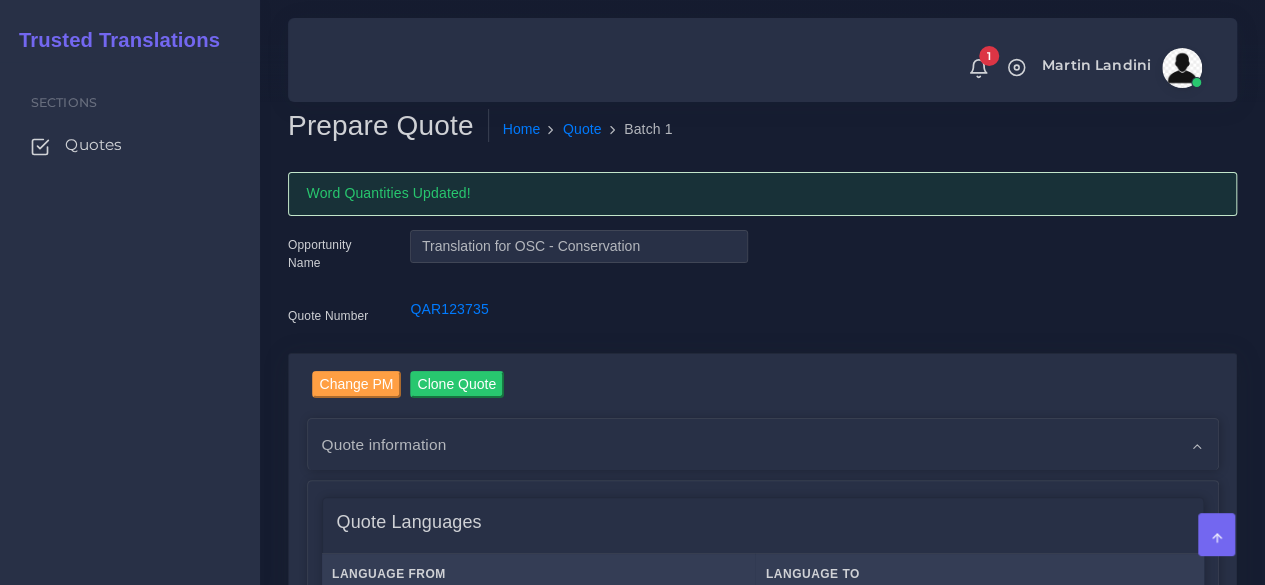 click on "Prepare Quote
Home
Quote
Batch 1
Word Quantities Updated!
Opportunity Name" at bounding box center (762, 1493) 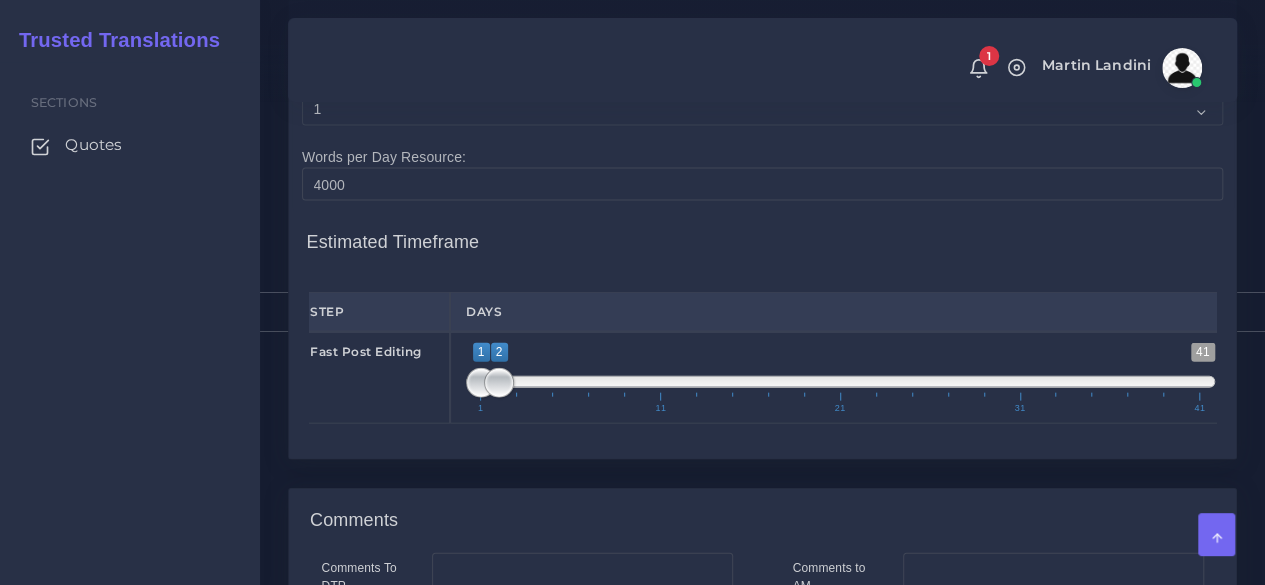 type on "1;1" 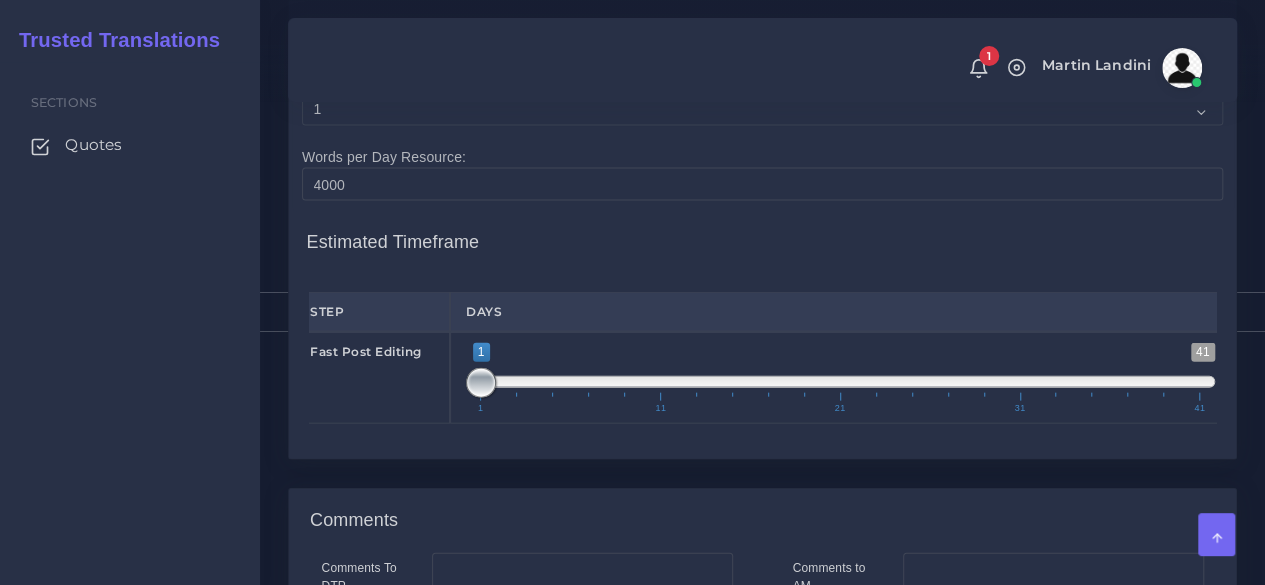 drag, startPoint x: 498, startPoint y: 377, endPoint x: 420, endPoint y: 377, distance: 78 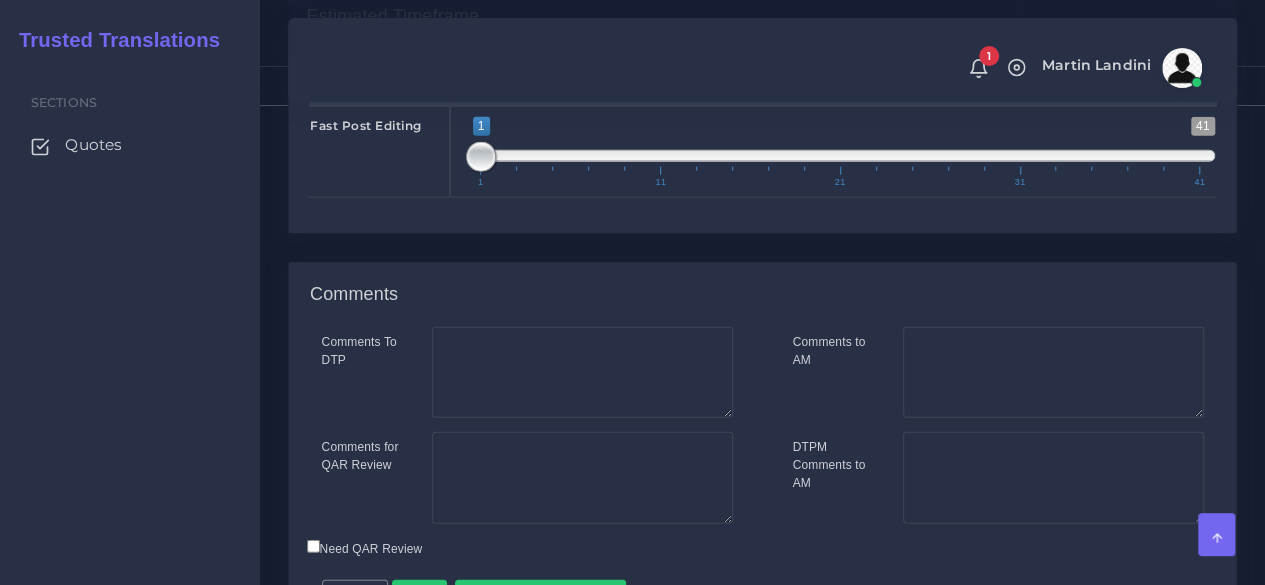 scroll, scrollTop: 2437, scrollLeft: 0, axis: vertical 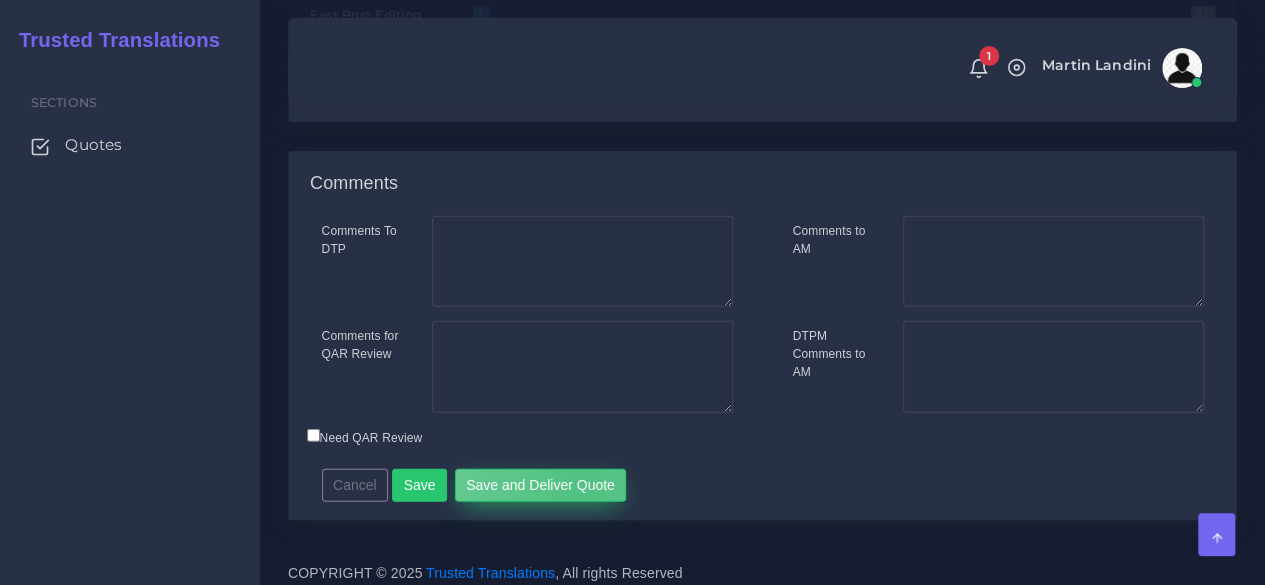 click on "Save and  Deliver Quote" at bounding box center (541, 486) 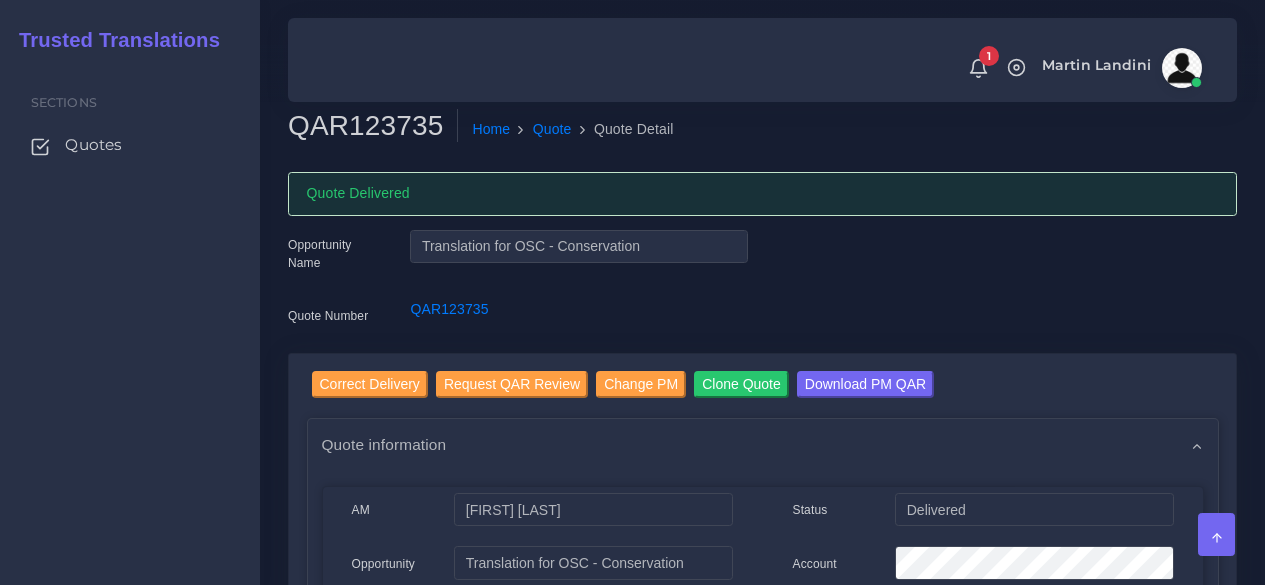 scroll, scrollTop: 0, scrollLeft: 0, axis: both 